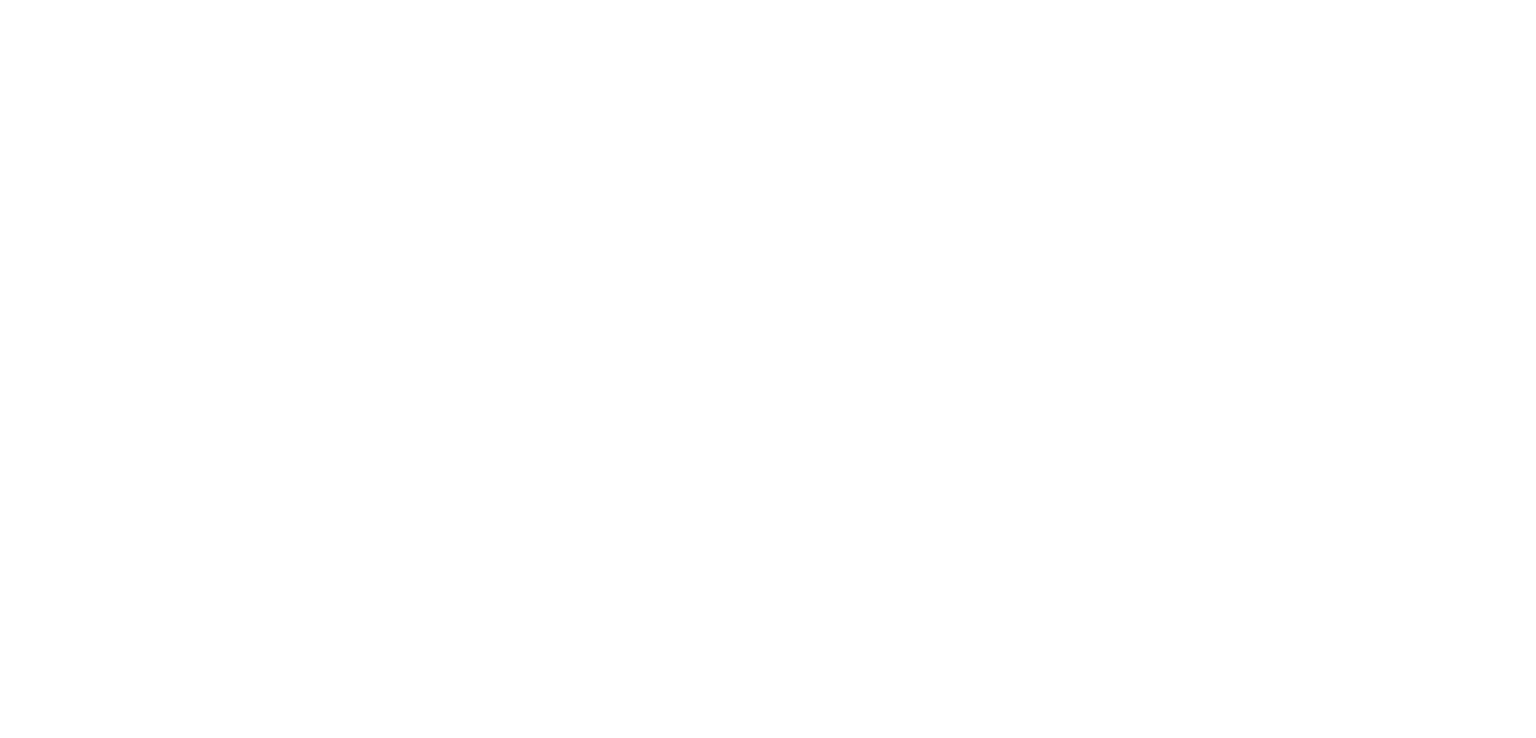 scroll, scrollTop: 0, scrollLeft: 0, axis: both 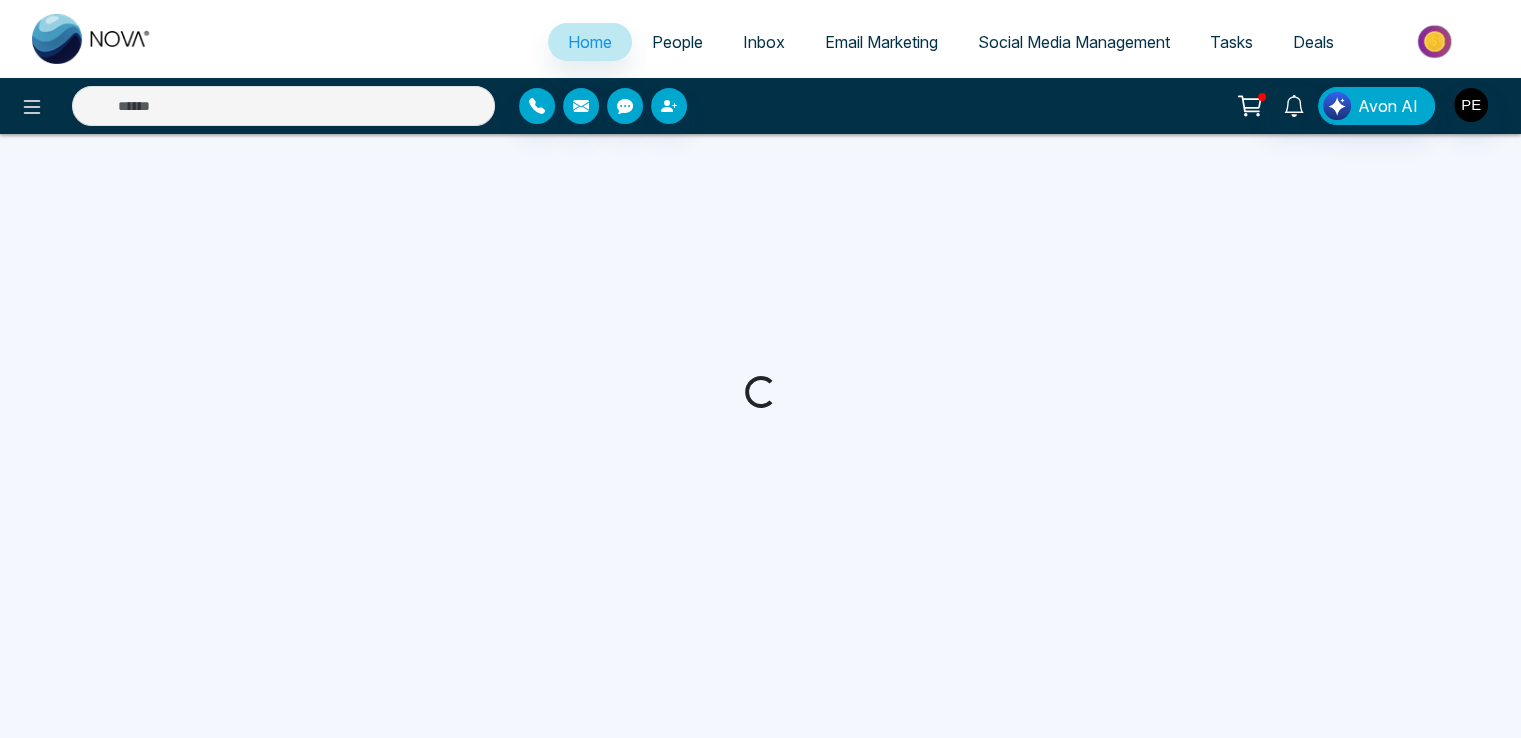 select on "*" 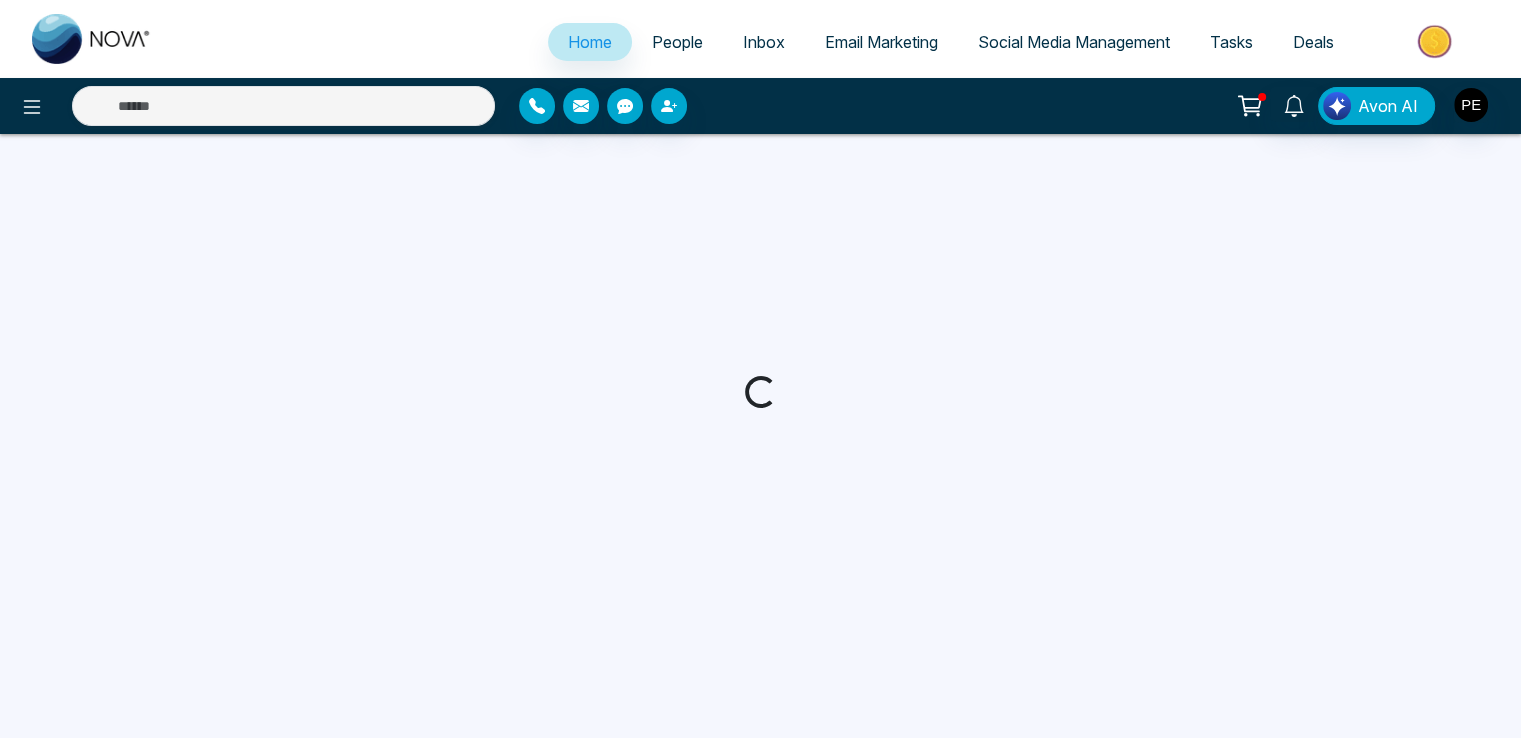 select on "*" 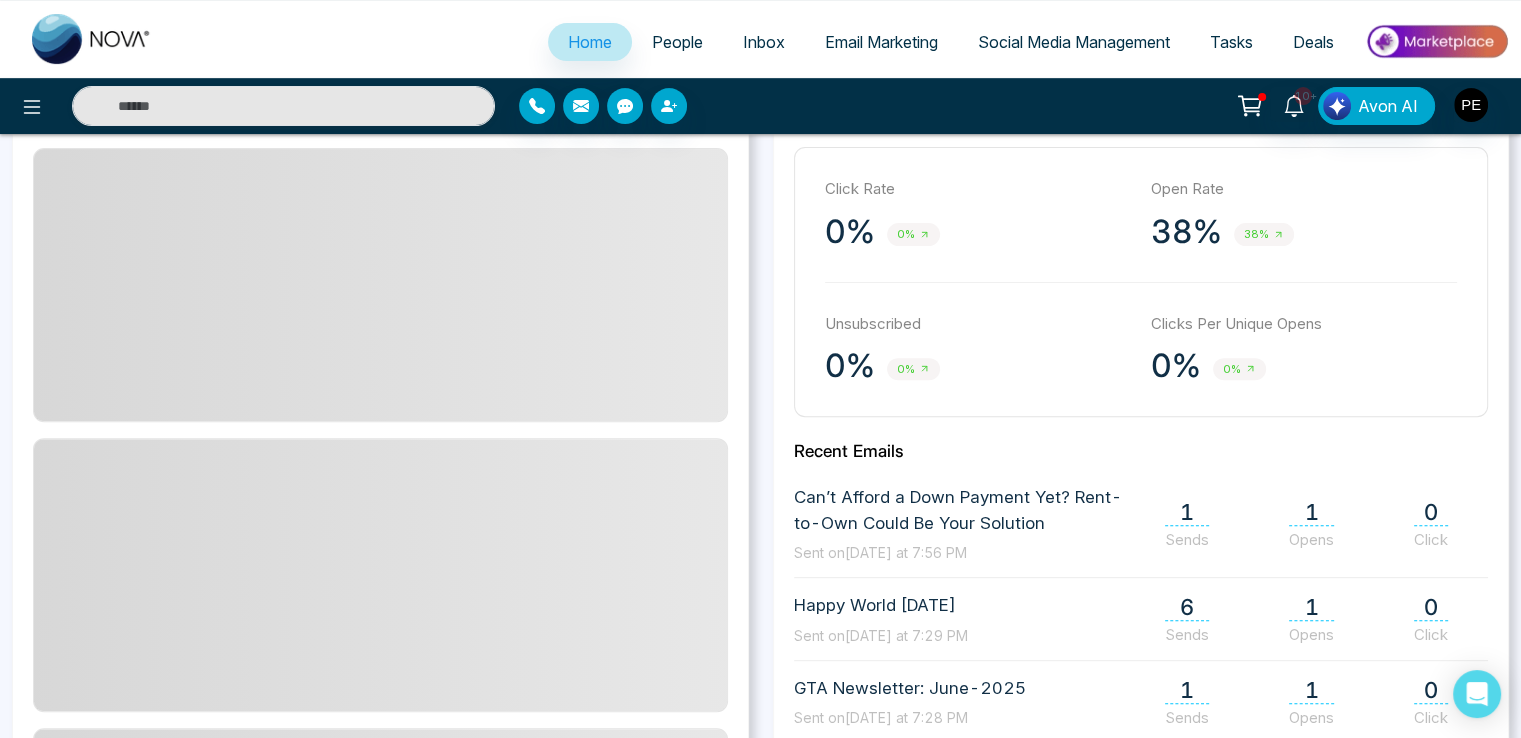 scroll, scrollTop: 495, scrollLeft: 0, axis: vertical 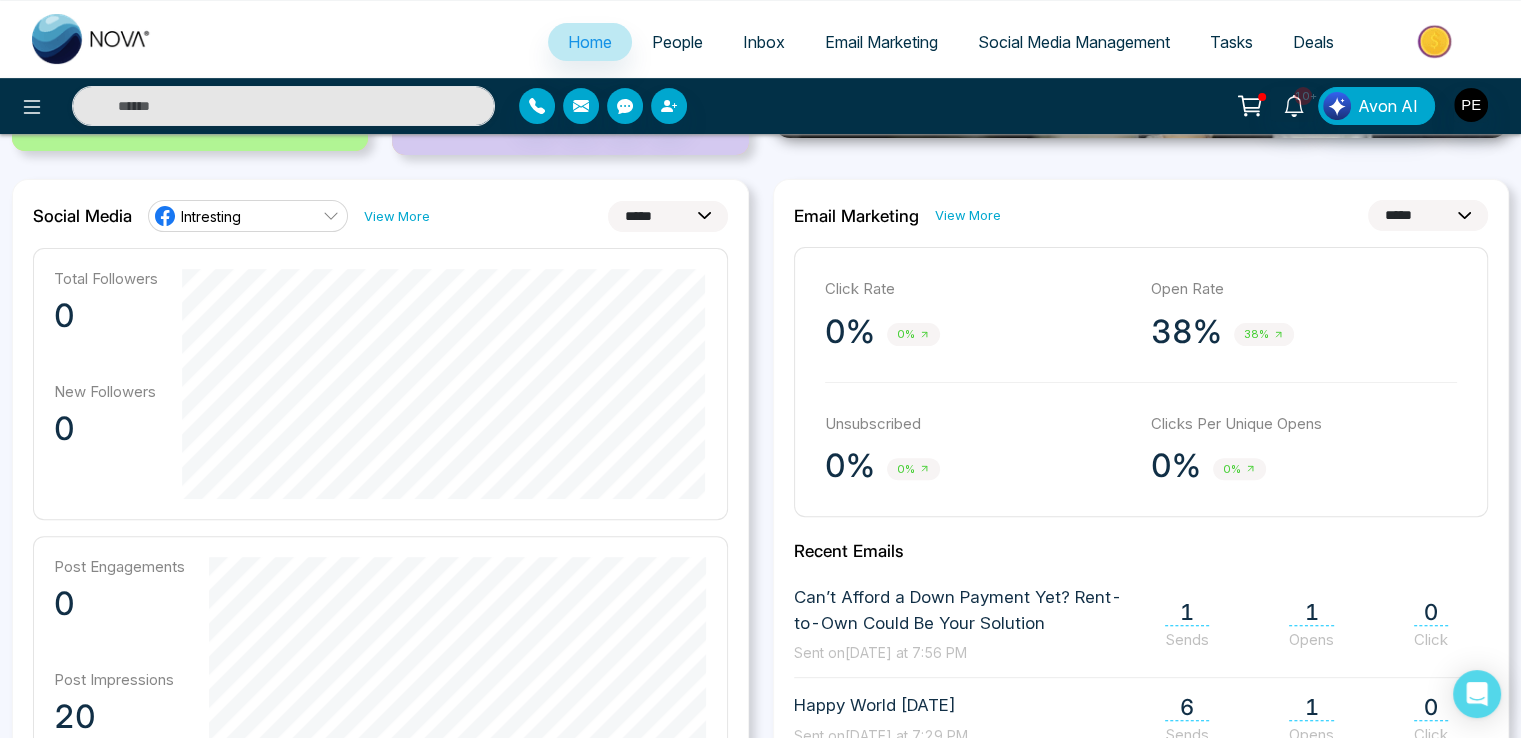 click on "Intresting" at bounding box center [248, 216] 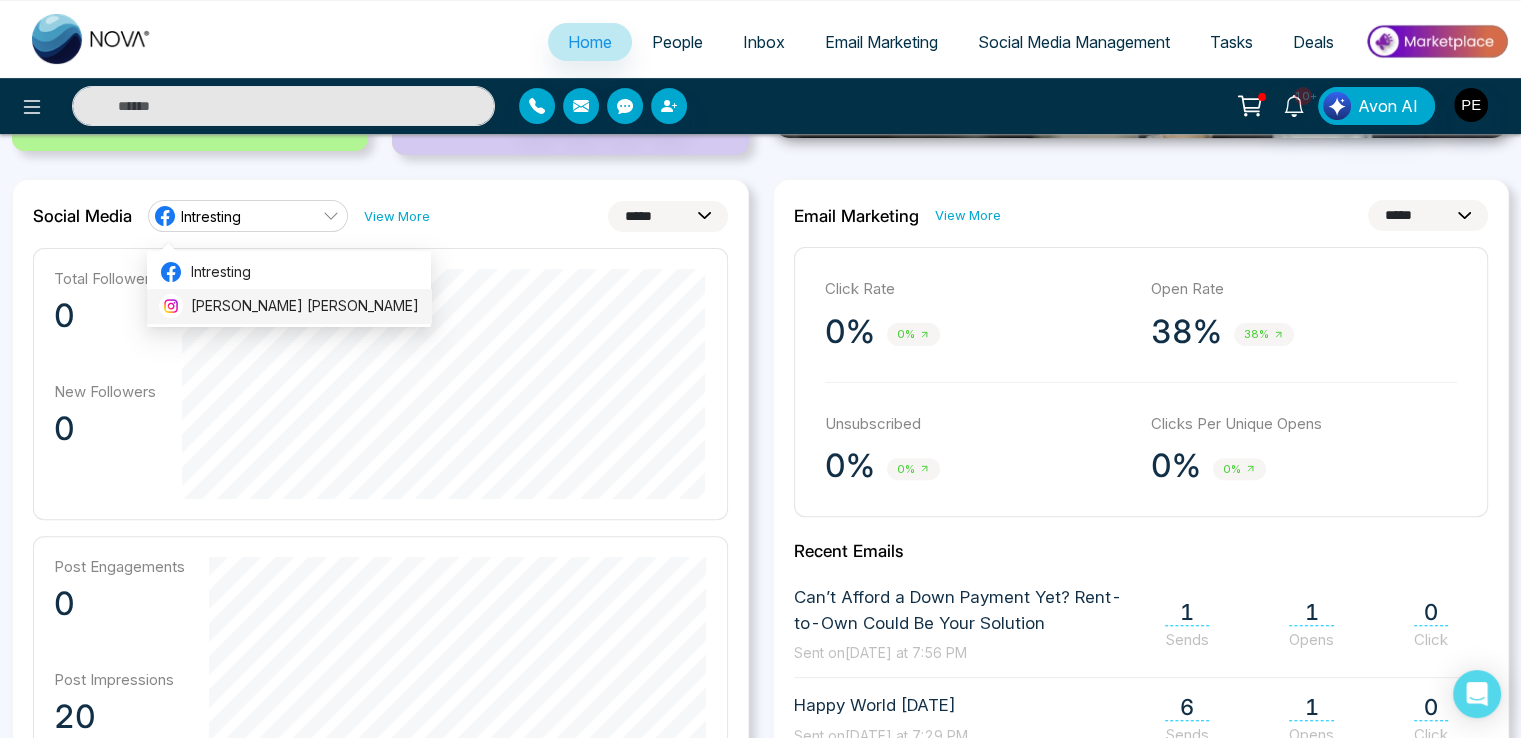 click on "[PERSON_NAME] [PERSON_NAME]" at bounding box center (305, 306) 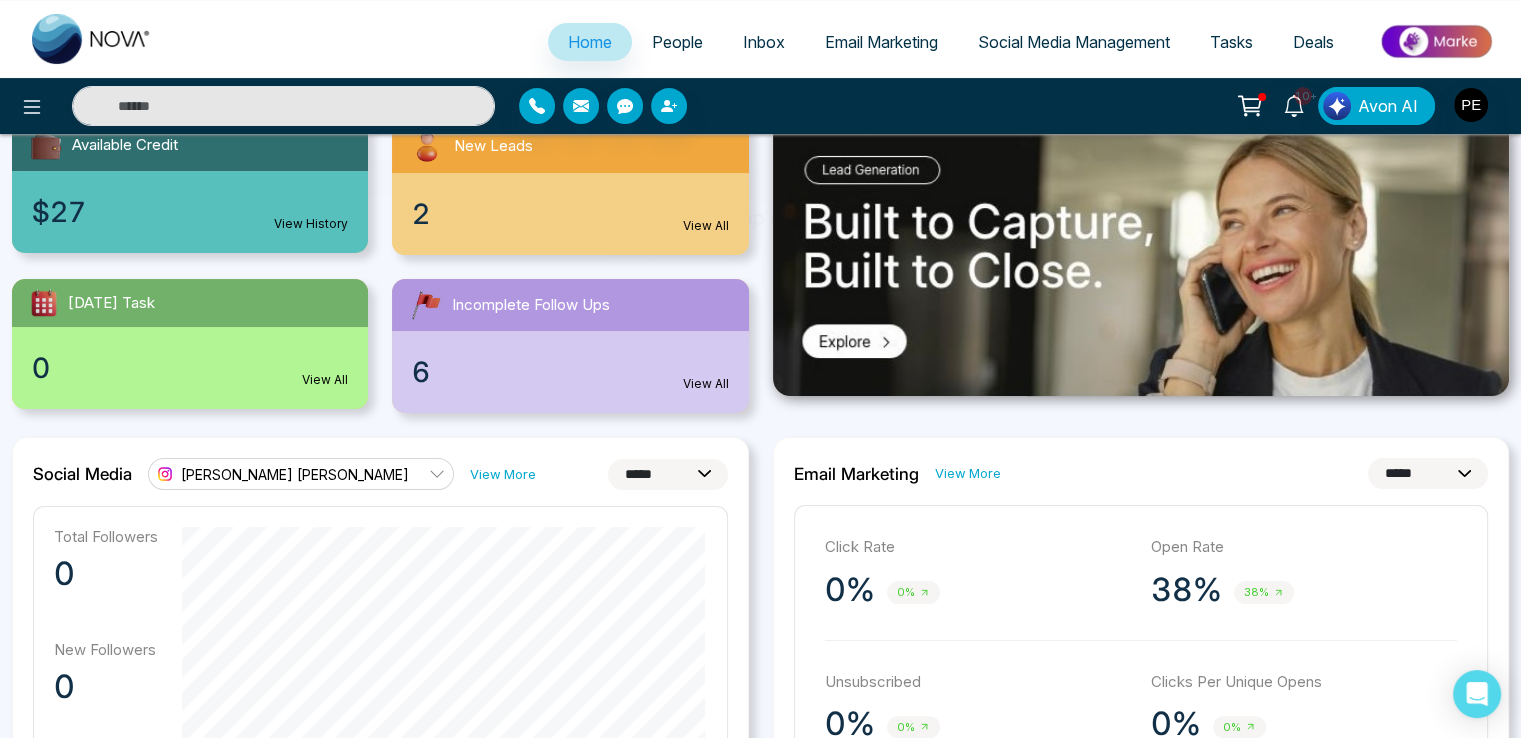 scroll, scrollTop: 195, scrollLeft: 0, axis: vertical 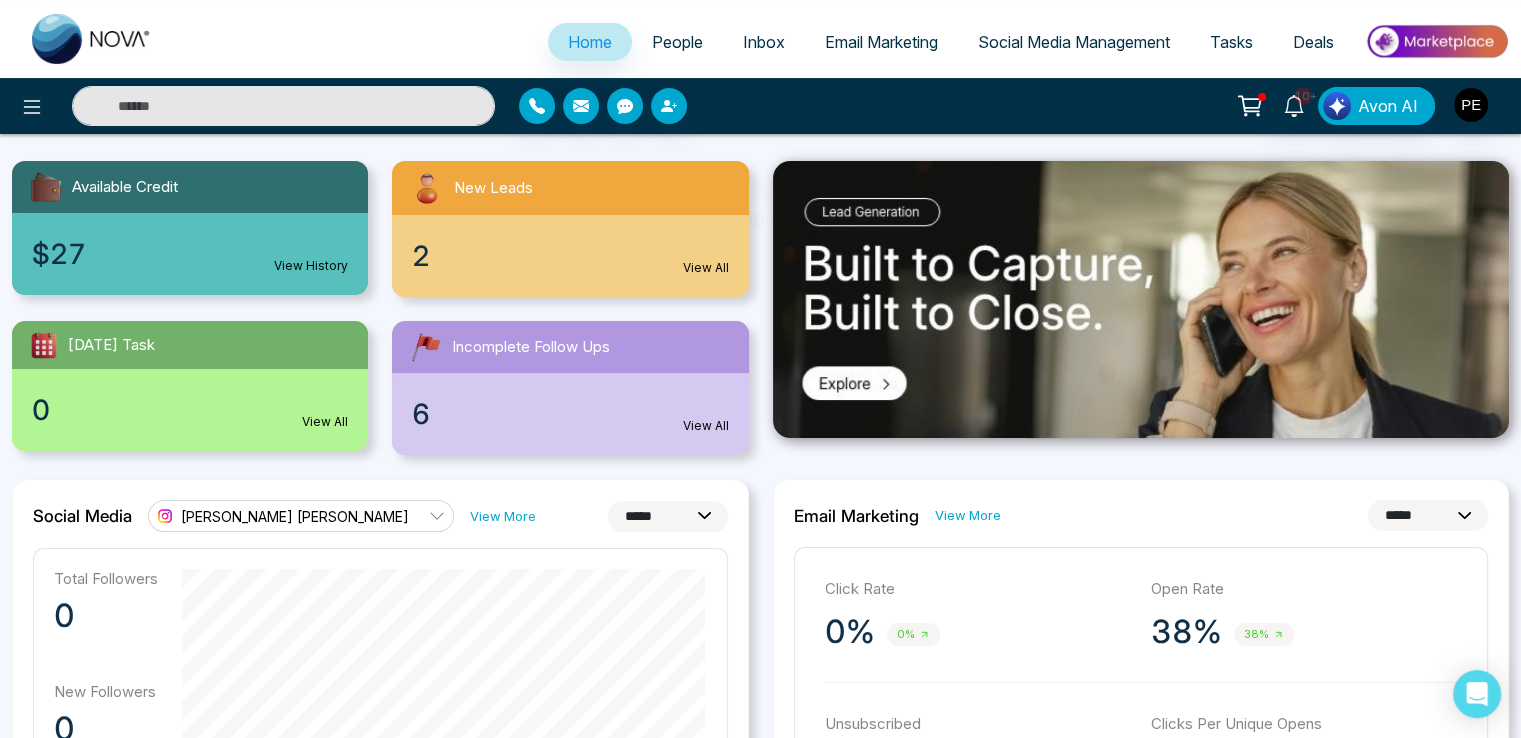click on "Social Media Management" at bounding box center [1074, 42] 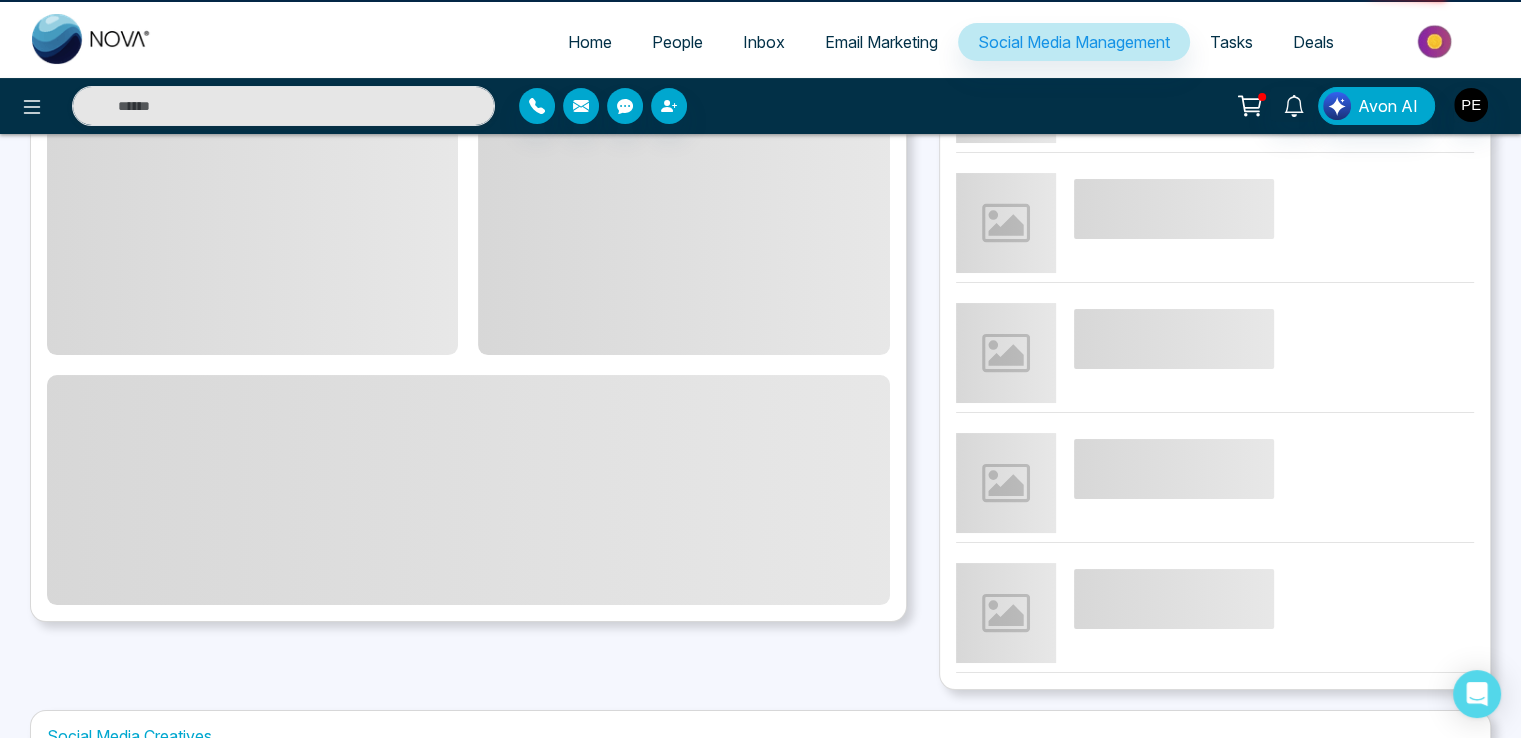 scroll, scrollTop: 0, scrollLeft: 0, axis: both 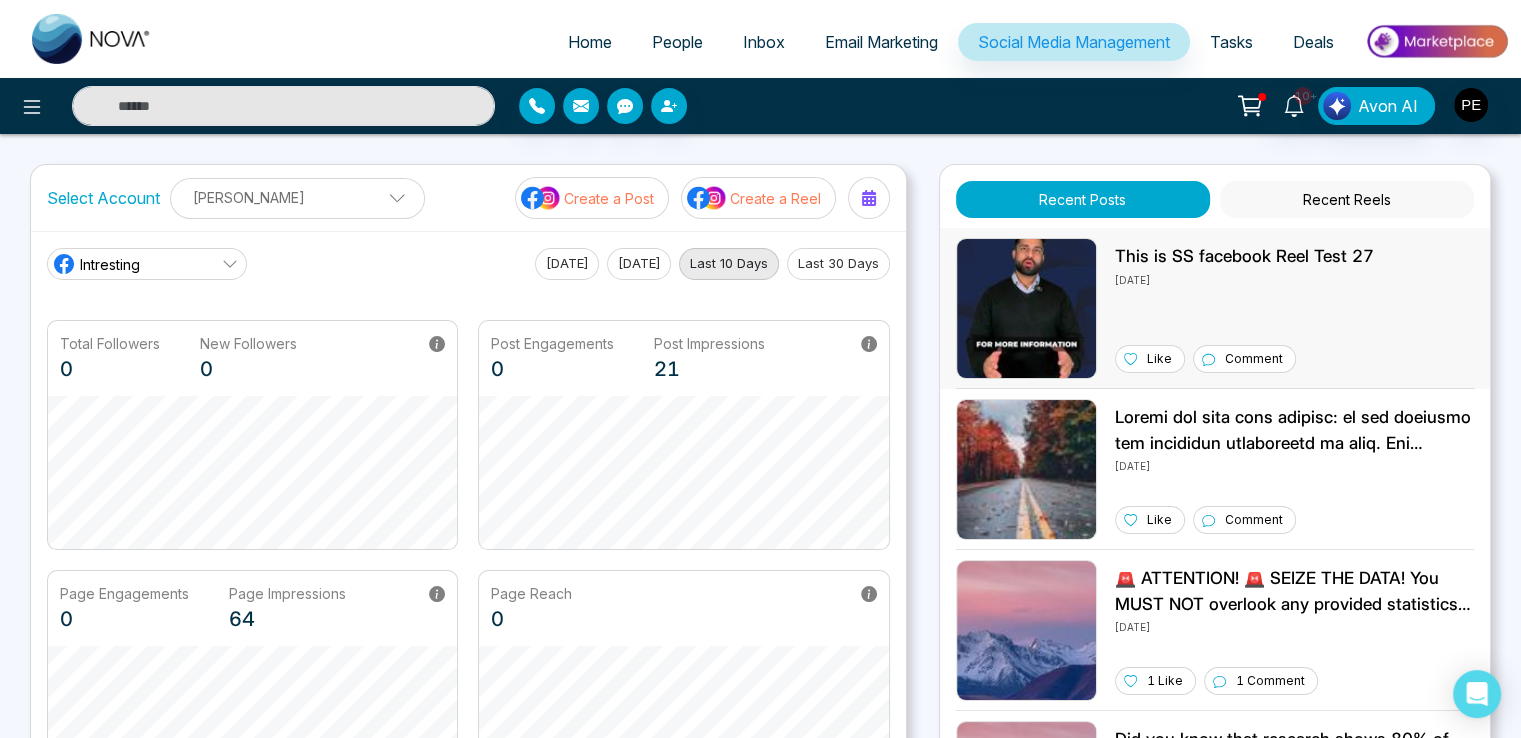 click on "[DATE]" at bounding box center (1244, 279) 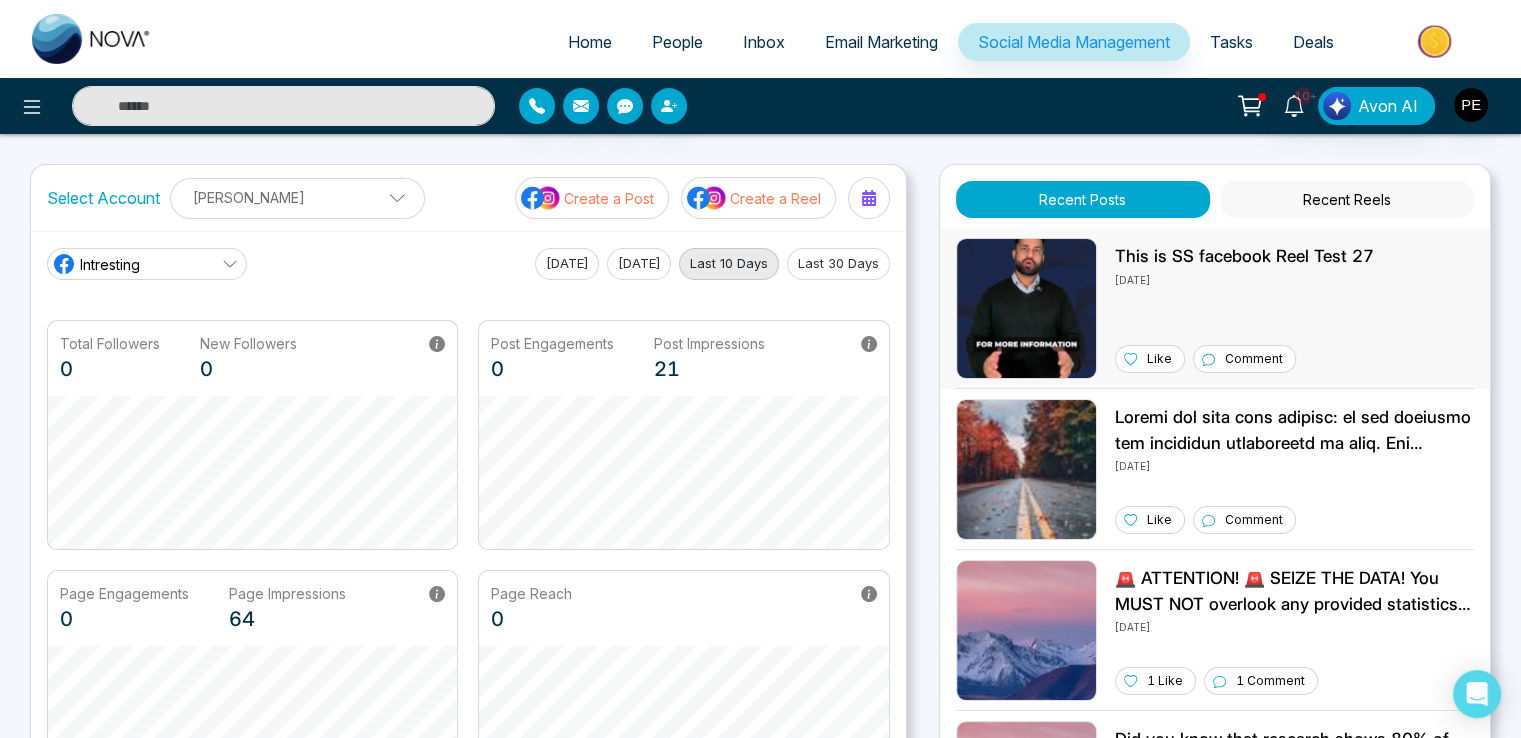 click on "This is SS facebook Reel Test 27 [DATE]   Like   Comment" at bounding box center (1215, 308) 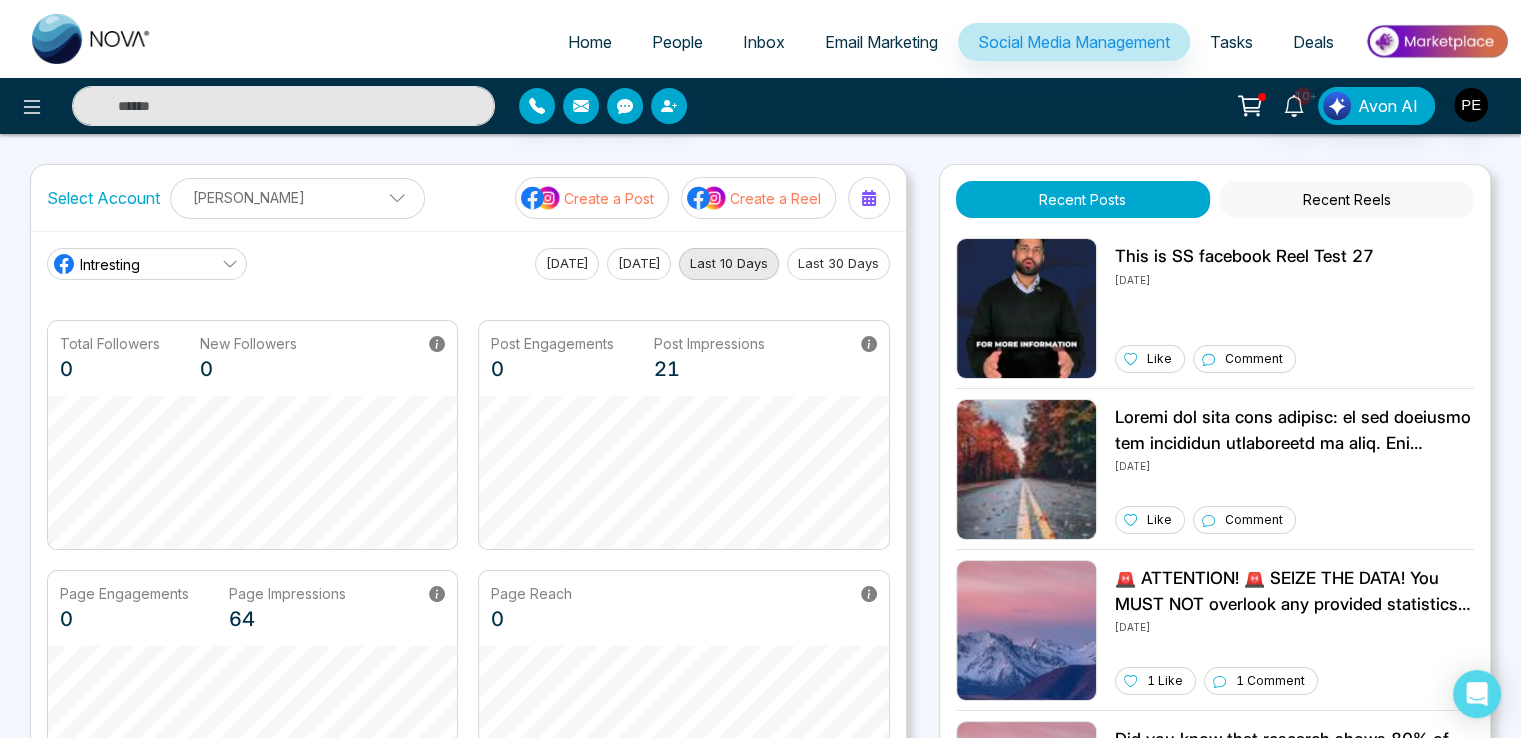click on "[PERSON_NAME]" at bounding box center [297, 197] 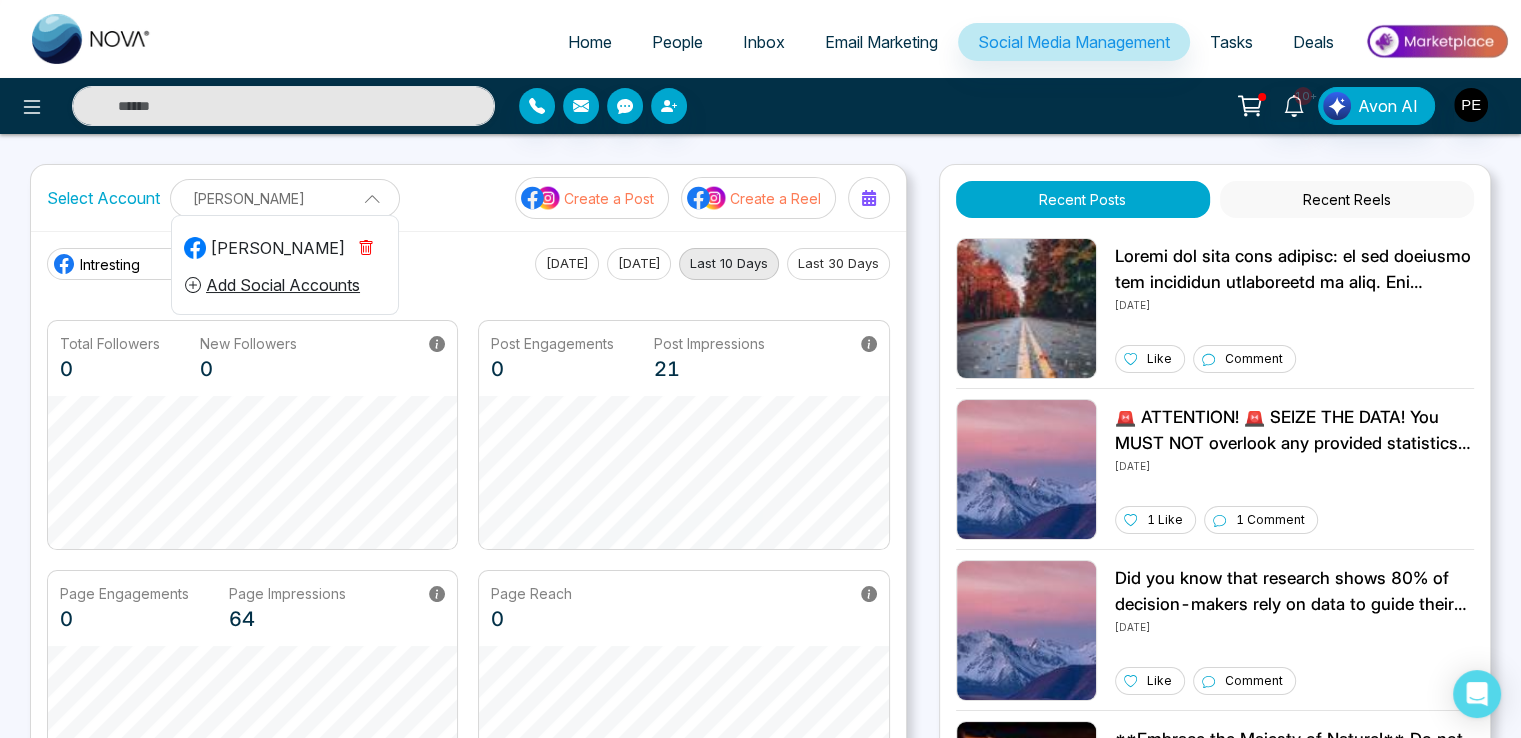 click 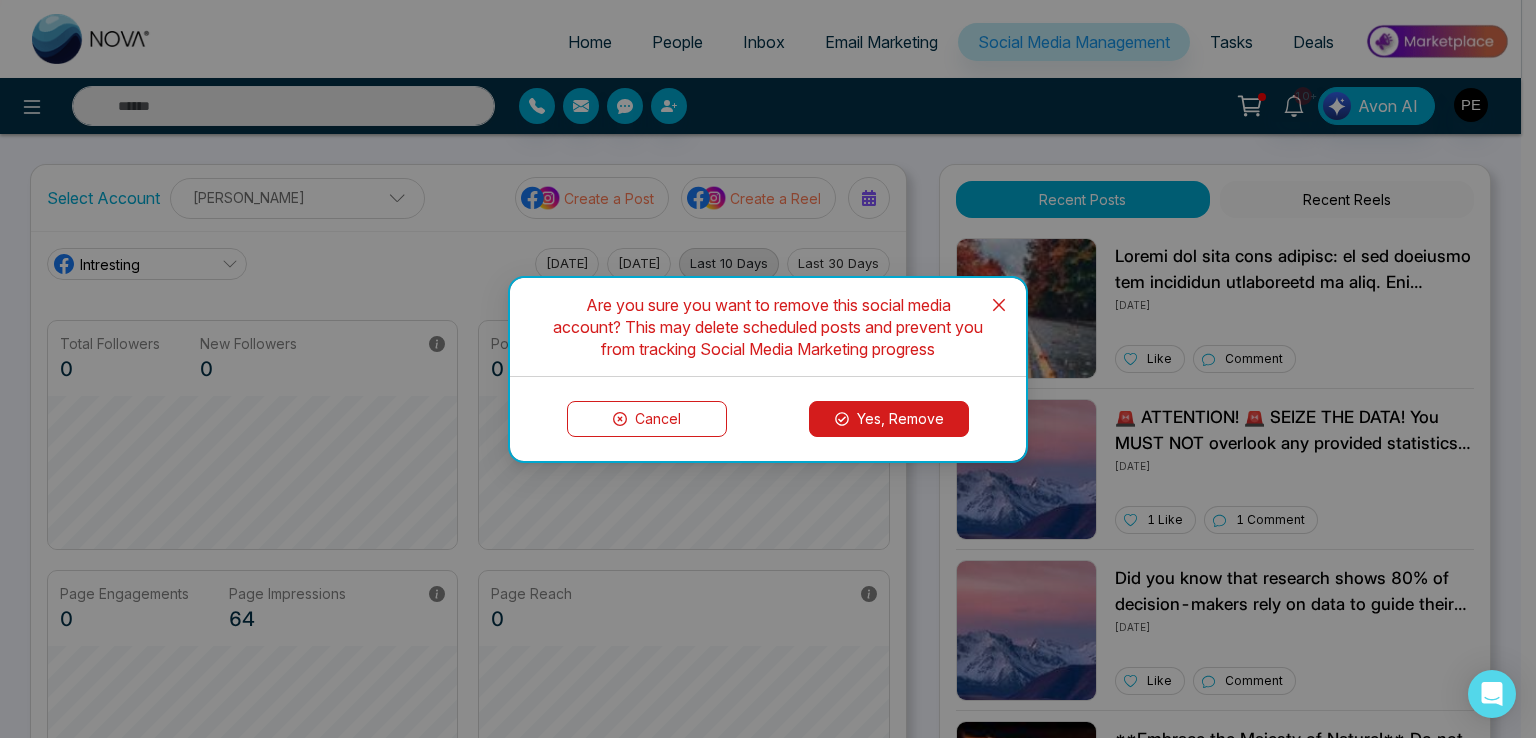 click on "Yes, Remove" at bounding box center [889, 419] 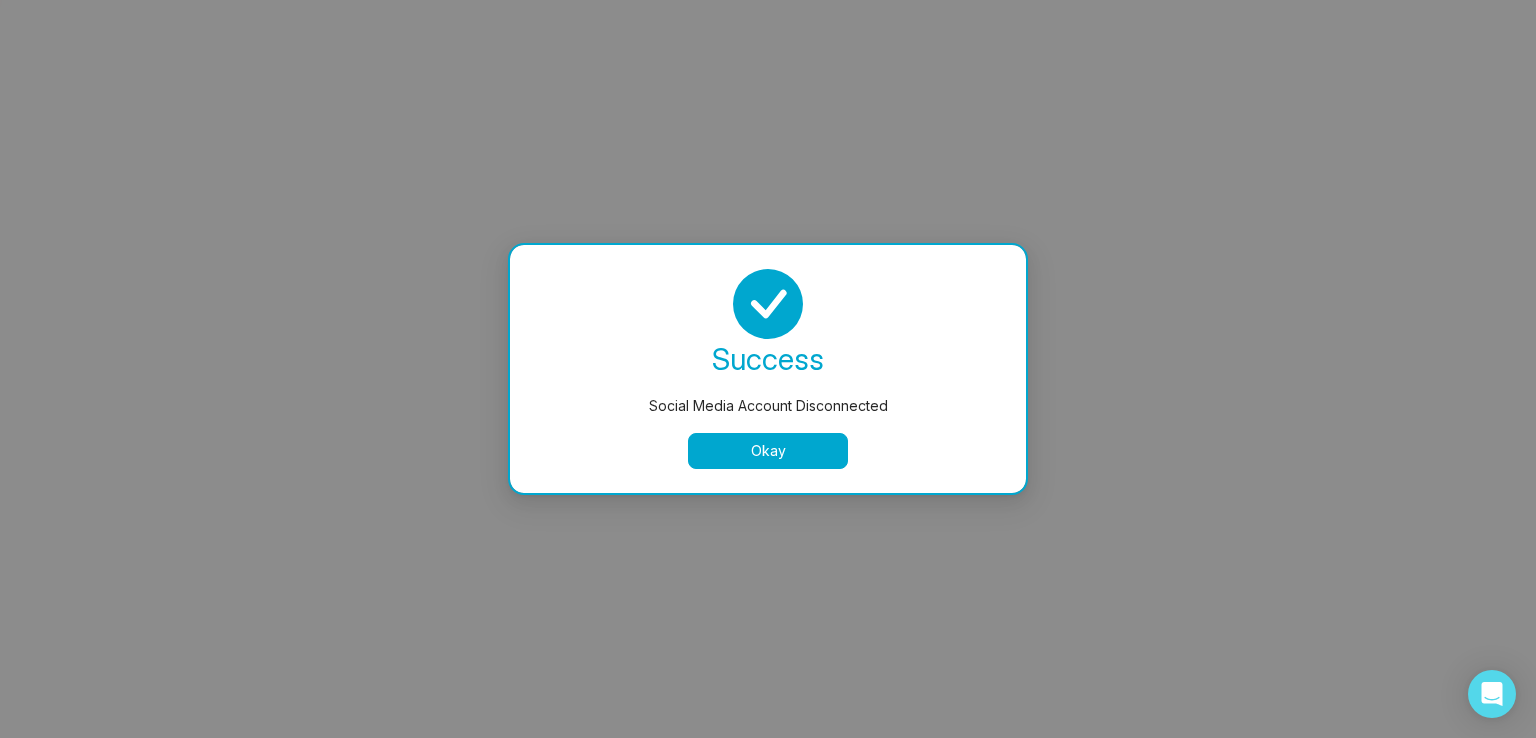 click on "Okay" at bounding box center (768, 451) 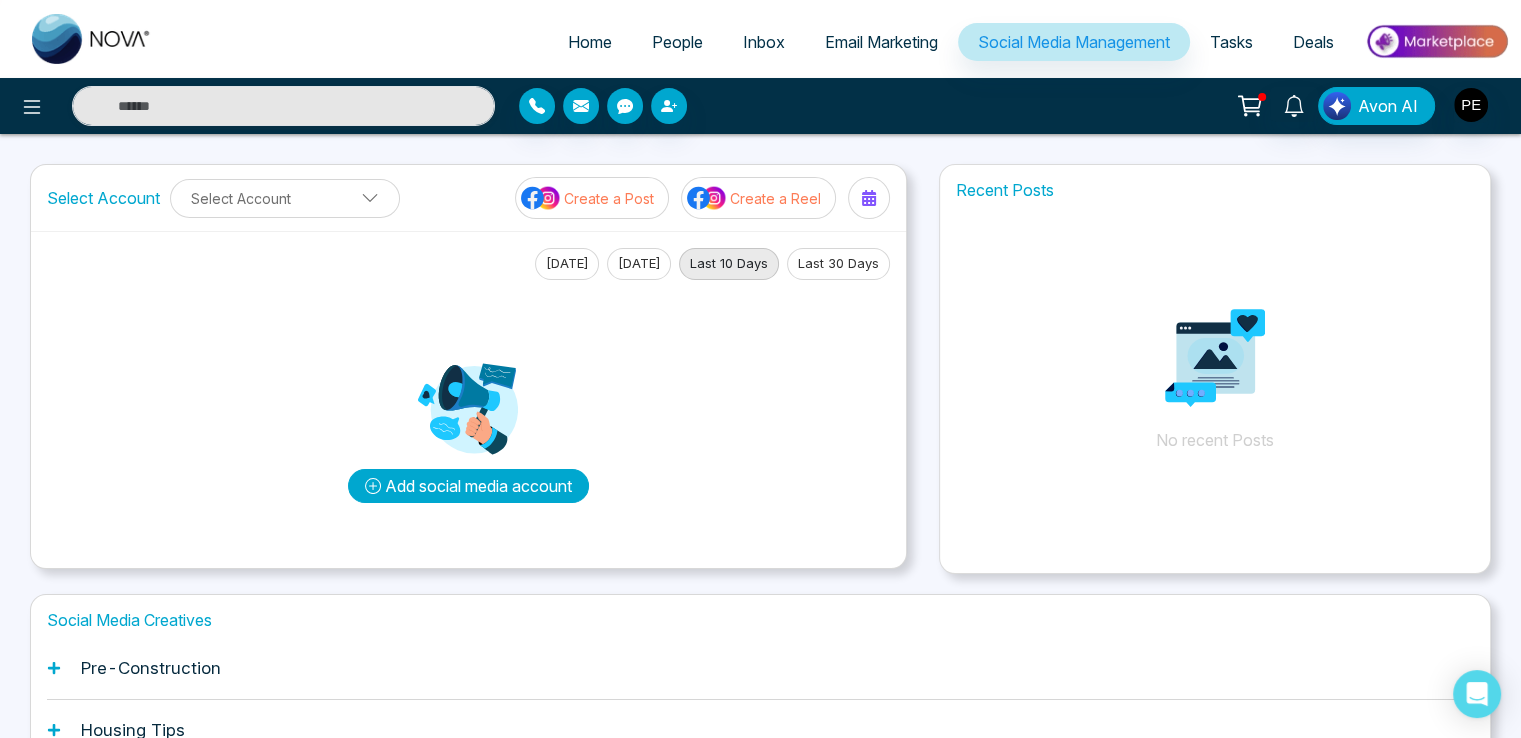 click on "Add social media account" at bounding box center [468, 486] 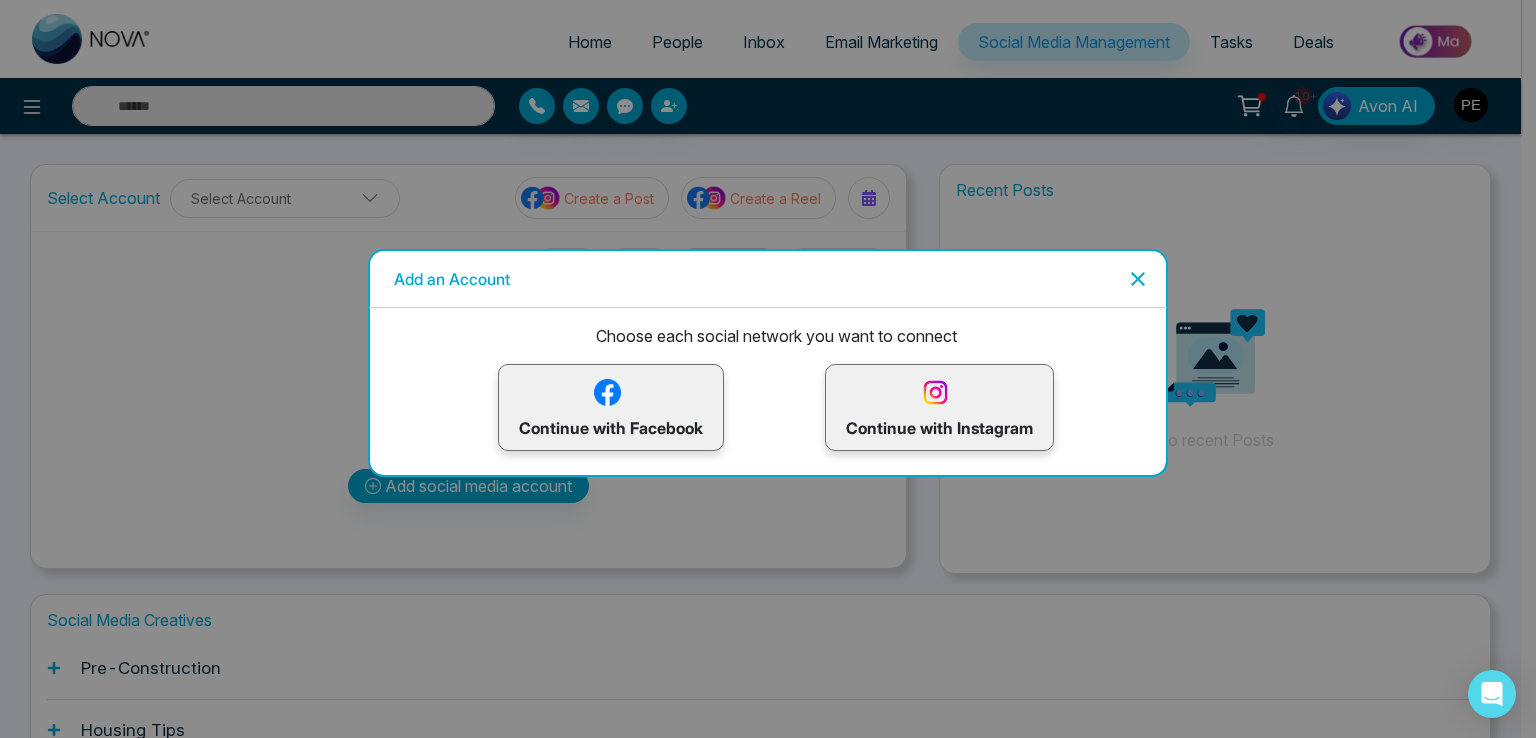 click on "Continue with Facebook" at bounding box center [611, 407] 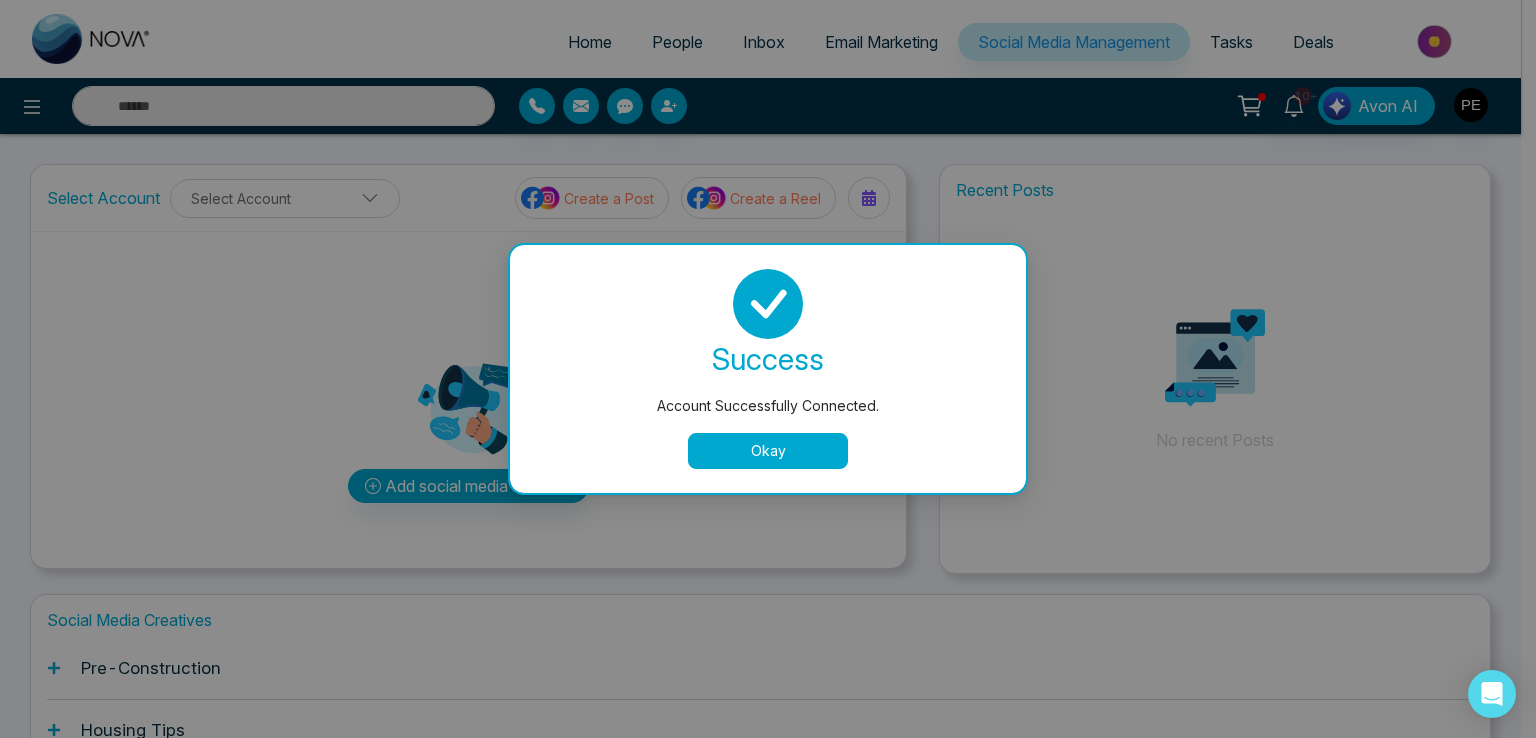 click on "Account Successfully Connected. success Account Successfully Connected.   Okay" at bounding box center [768, 369] 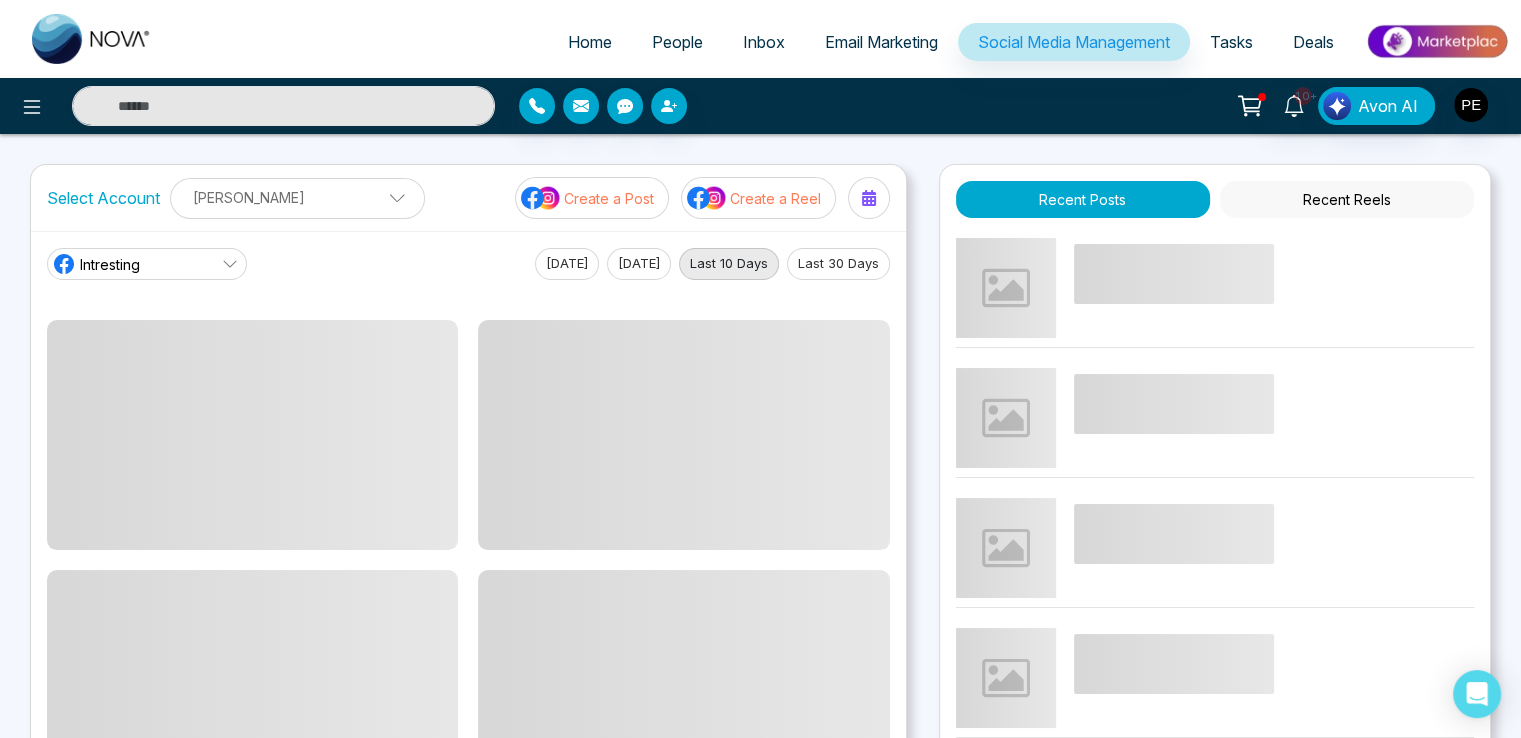 click on "Intresting" at bounding box center [147, 264] 